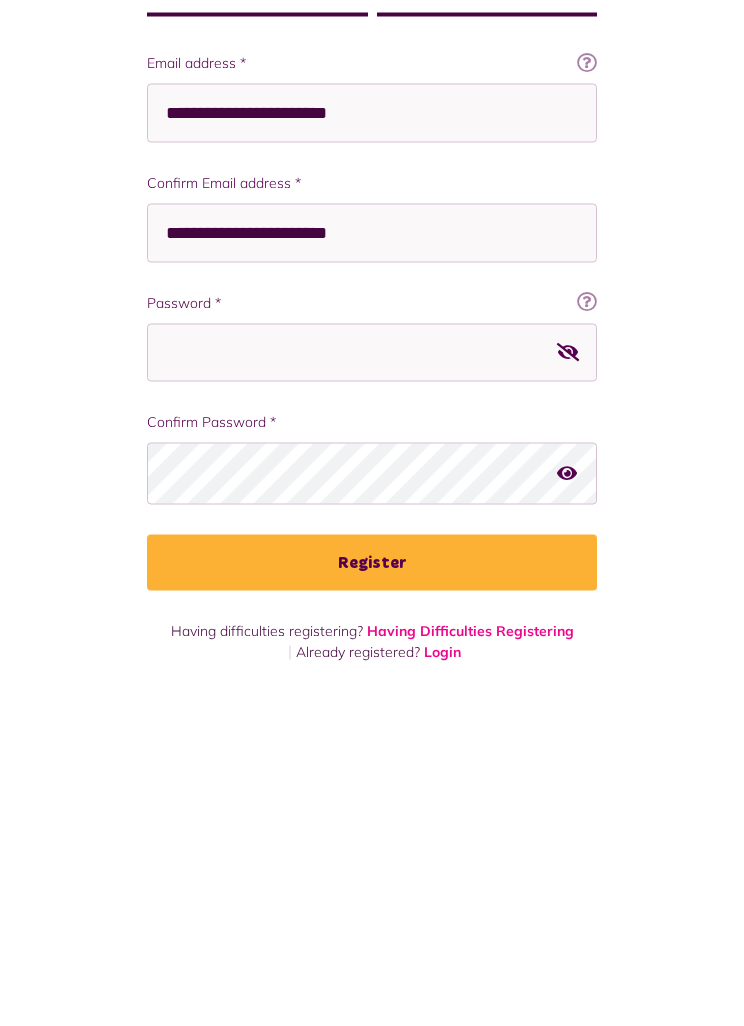 scroll, scrollTop: 36, scrollLeft: 0, axis: vertical 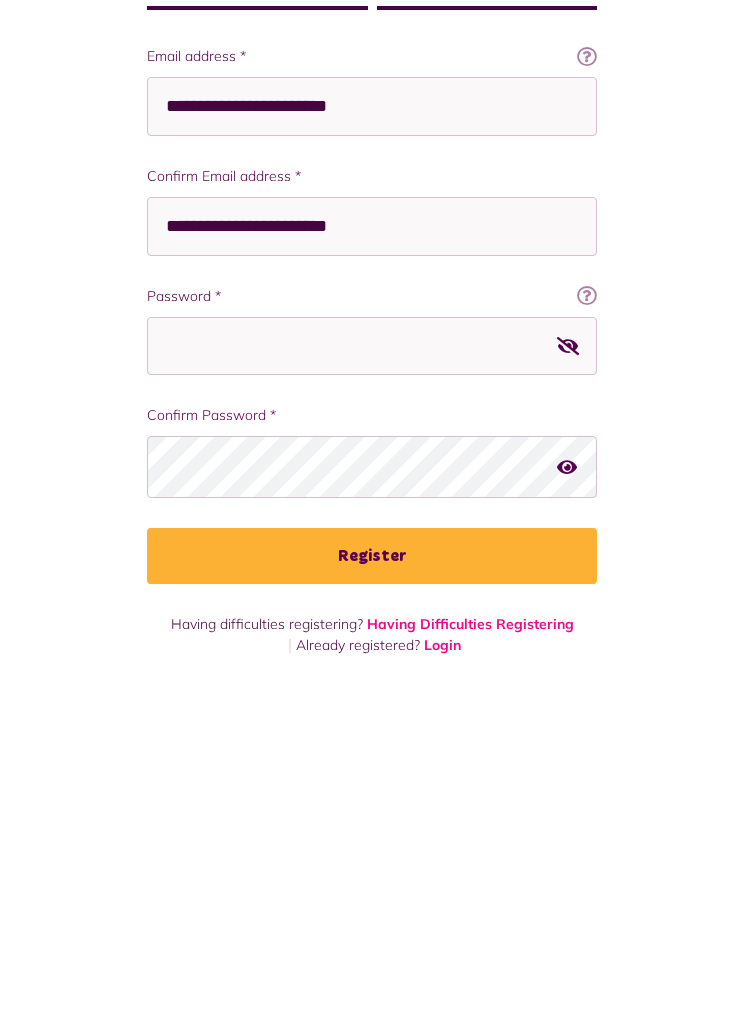 click on "Register
To create your account, and to verify who you are, we need you to answer the following questions:
If you're looking to apply for a [HOME_TYPE], you will need to visit our  HomeChoice website.
1. Personal Details
2. Account Details
[EMAIL]
To help you get the most out MyRBH we need to know your [EMAIL]. If you don't have an [EMAIL] and are unsure about how to get one  click here .
Ok got it!" at bounding box center (372, 498) 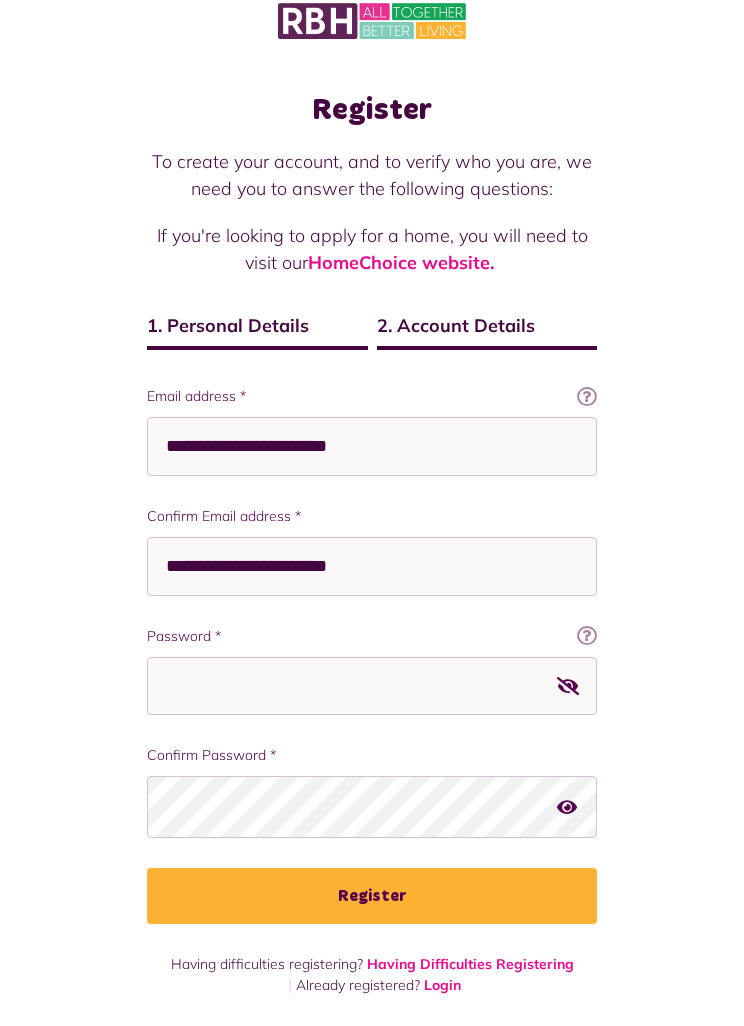 click on "Register
To create your account, and to verify who you are, we need you to answer the following questions:
If you're looking to apply for a [HOME_TYPE], you will need to visit our  HomeChoice website.
1. Personal Details
2. Account Details
[EMAIL]
To help you get the most out MyRBH we need to know your [EMAIL]. If you don't have an [EMAIL] and are unsure about how to get one  click here .
Ok got it!" at bounding box center [372, 498] 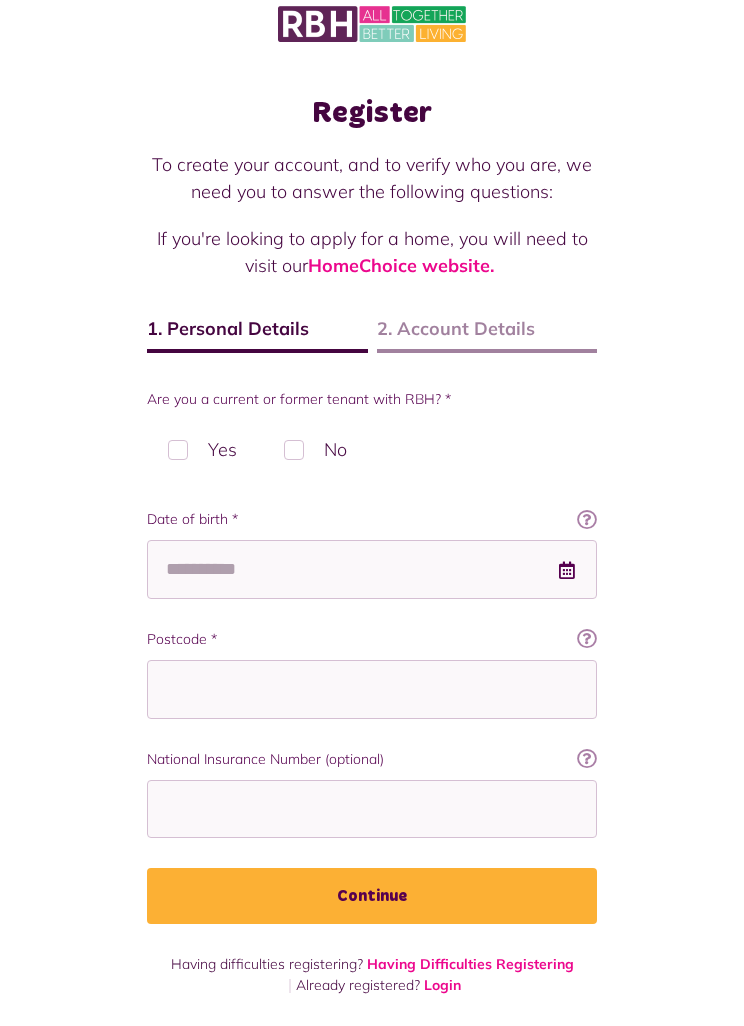 scroll, scrollTop: 0, scrollLeft: 0, axis: both 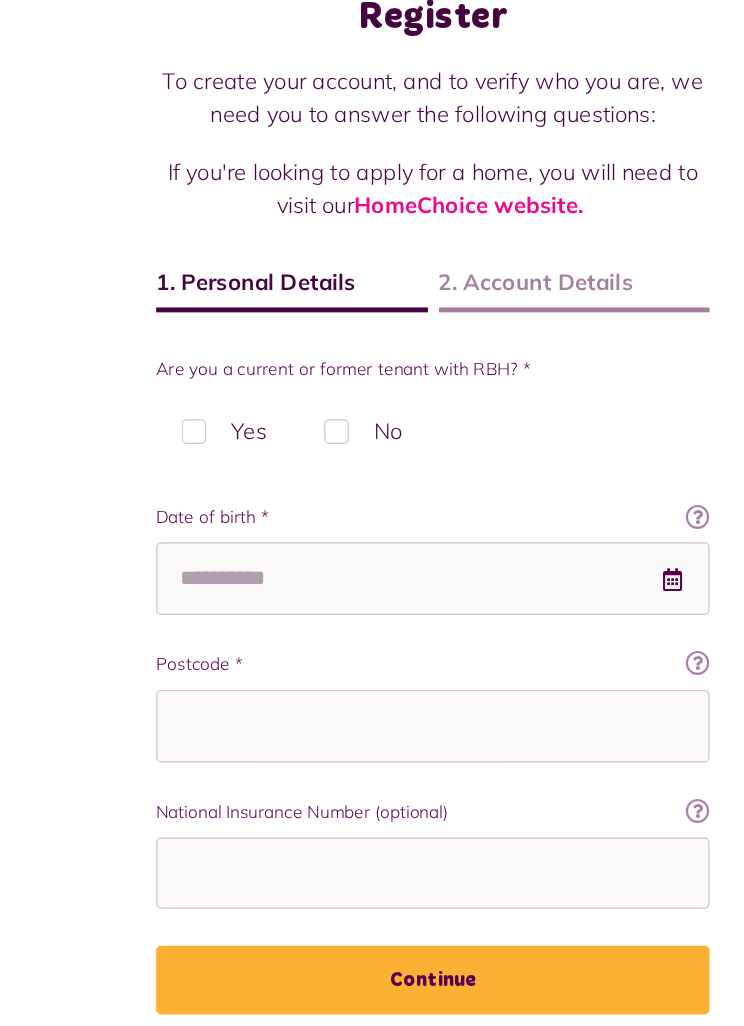 click on "Register
To create your account, and to verify who you are, we need you to answer the following questions:
If you're looking to apply for a home, you will need to visit our  HomeChoice website.
1. Personal Details
2. Account Details
Are you a current or former tenant with RBH? *
Yes
No" at bounding box center [372, 526] 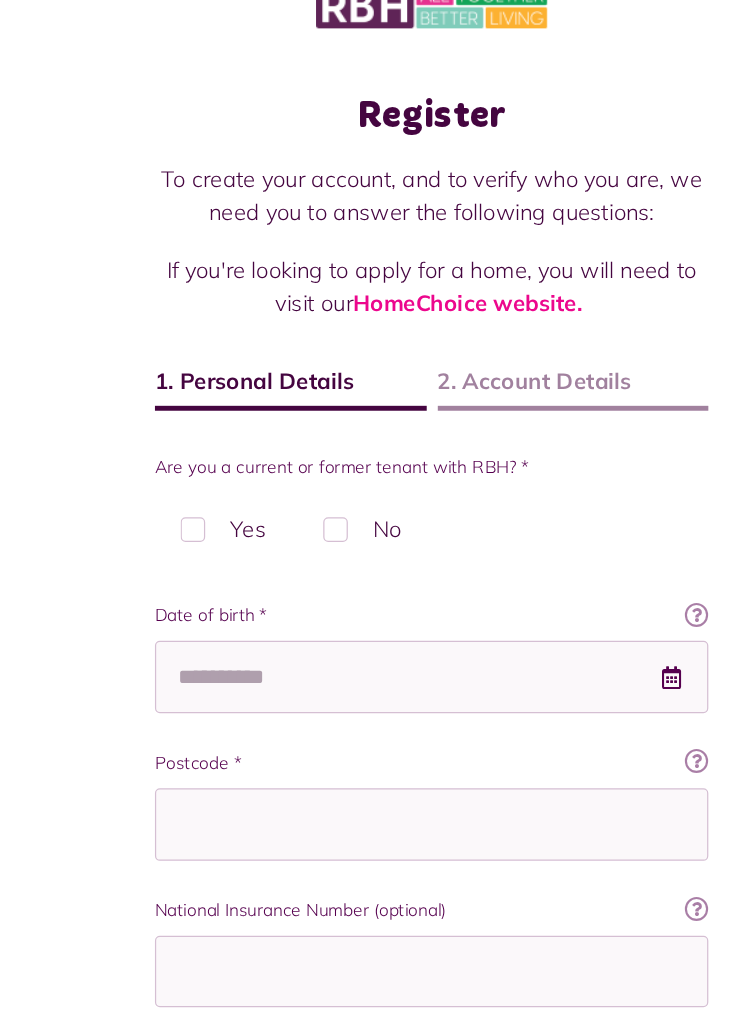 scroll, scrollTop: 0, scrollLeft: 0, axis: both 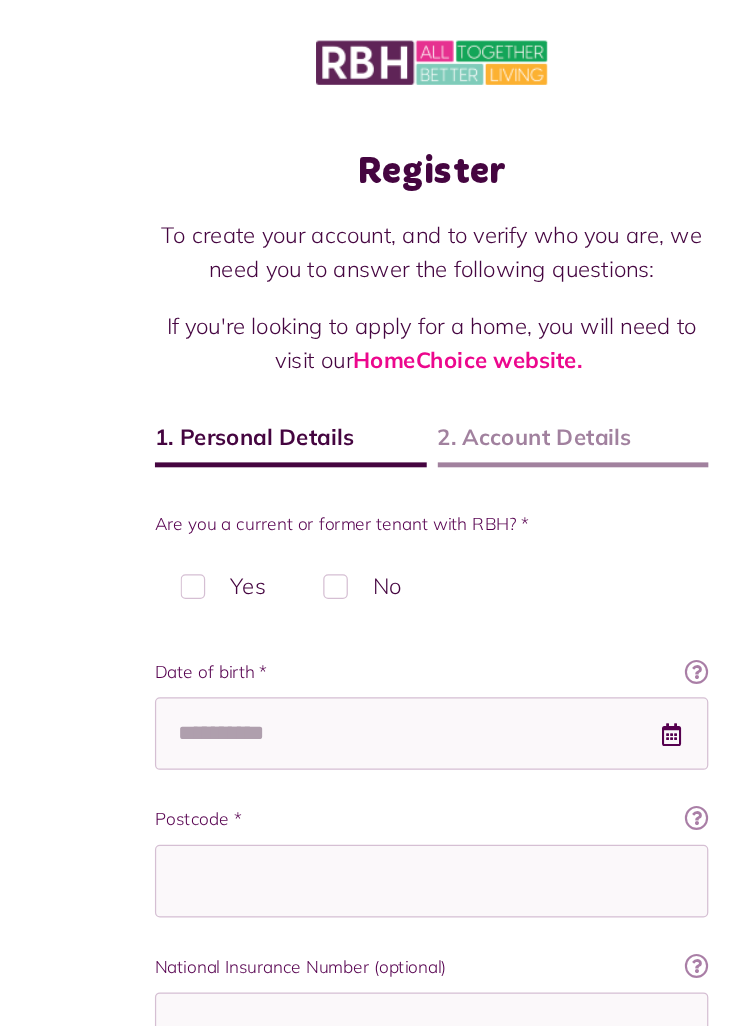 click on "Register
To create your account, and to verify who you are, we need you to answer the following questions:
If you're looking to apply for a home, you will need to visit our  HomeChoice website.
1. Personal Details
2. Account Details
Are you a current or former tenant with RBH? *
Yes
No" at bounding box center (372, 526) 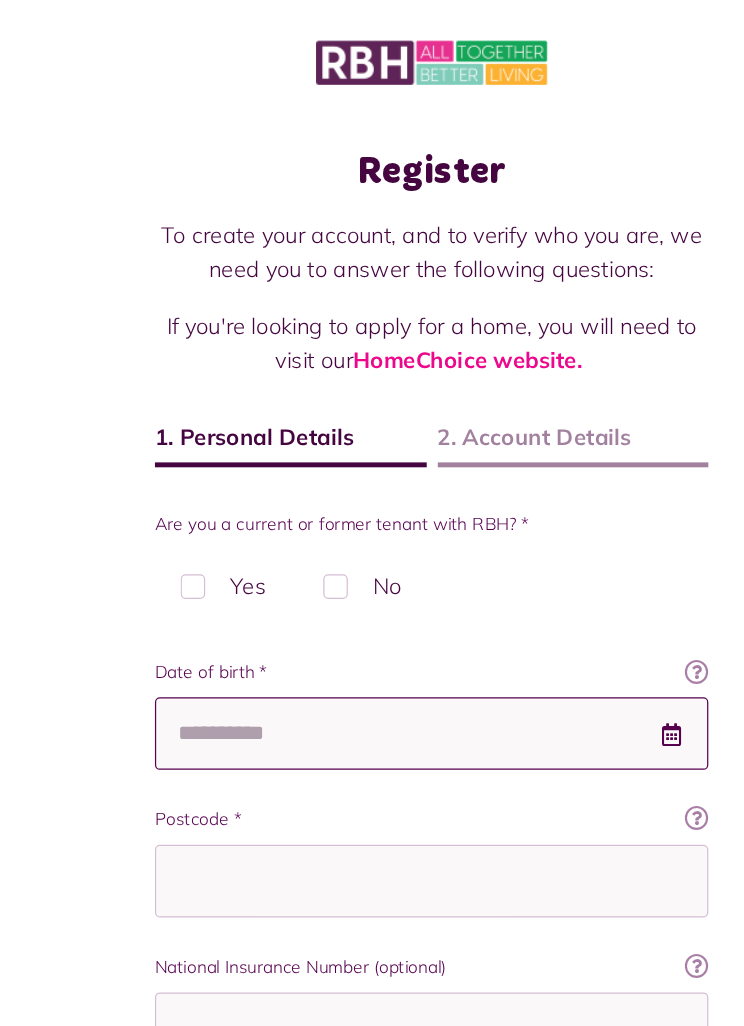 click on "Date of birth *" at bounding box center (372, 596) 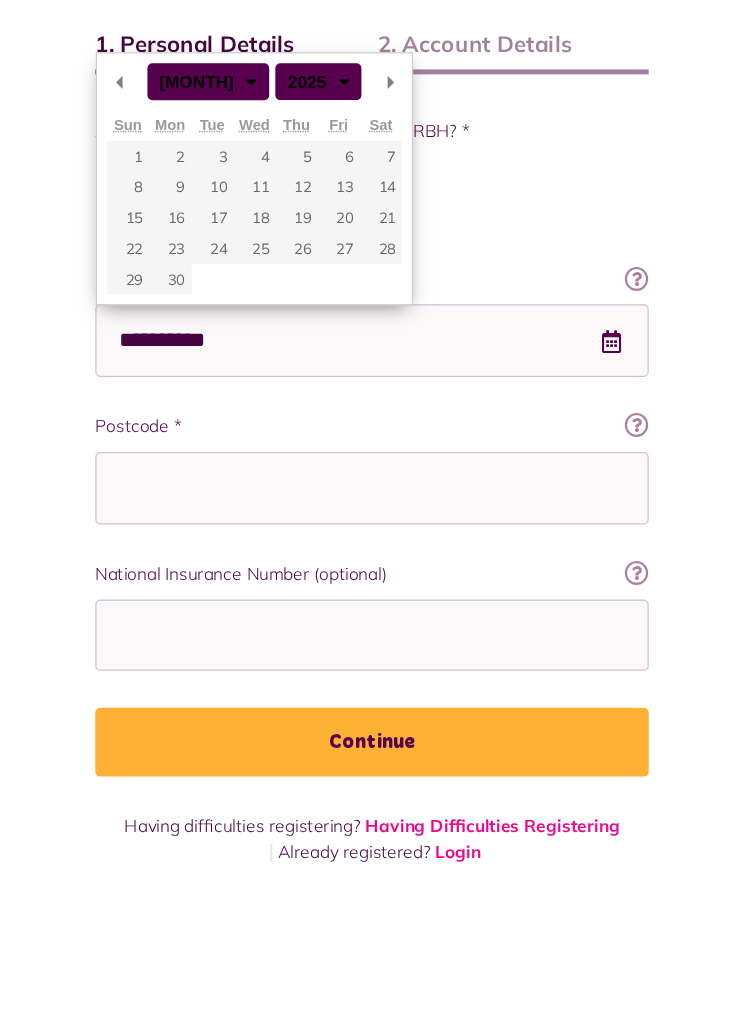 click on "Are you a current or former tenant with RBH? *
Yes
No" at bounding box center [372, 461] 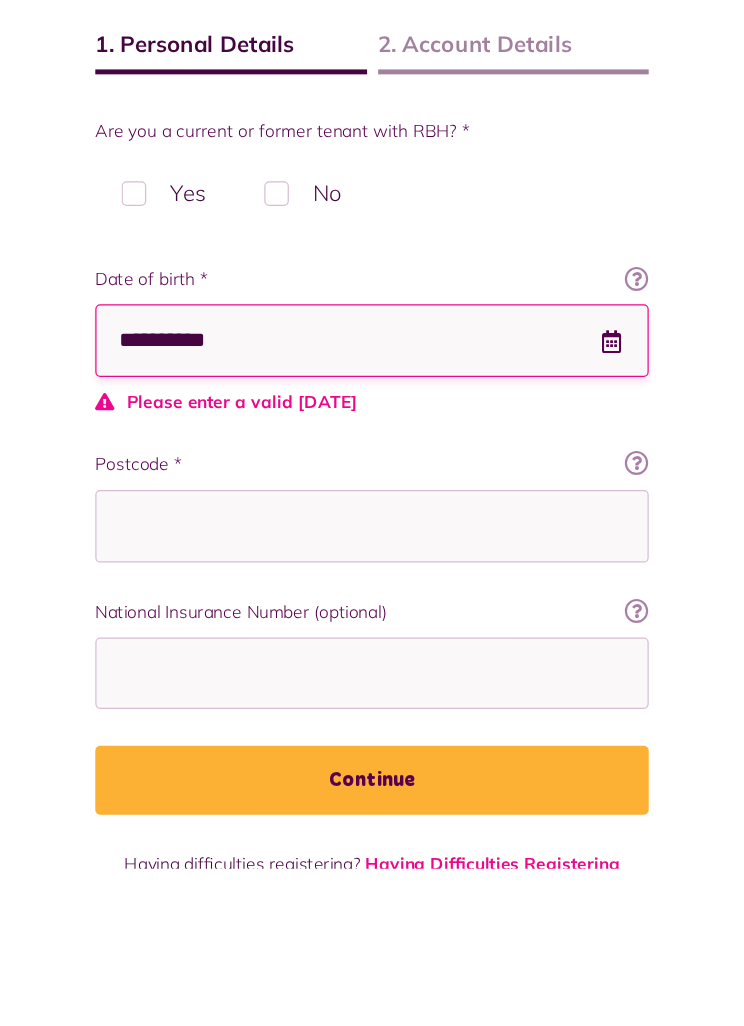 click on "**********" at bounding box center [372, 699] 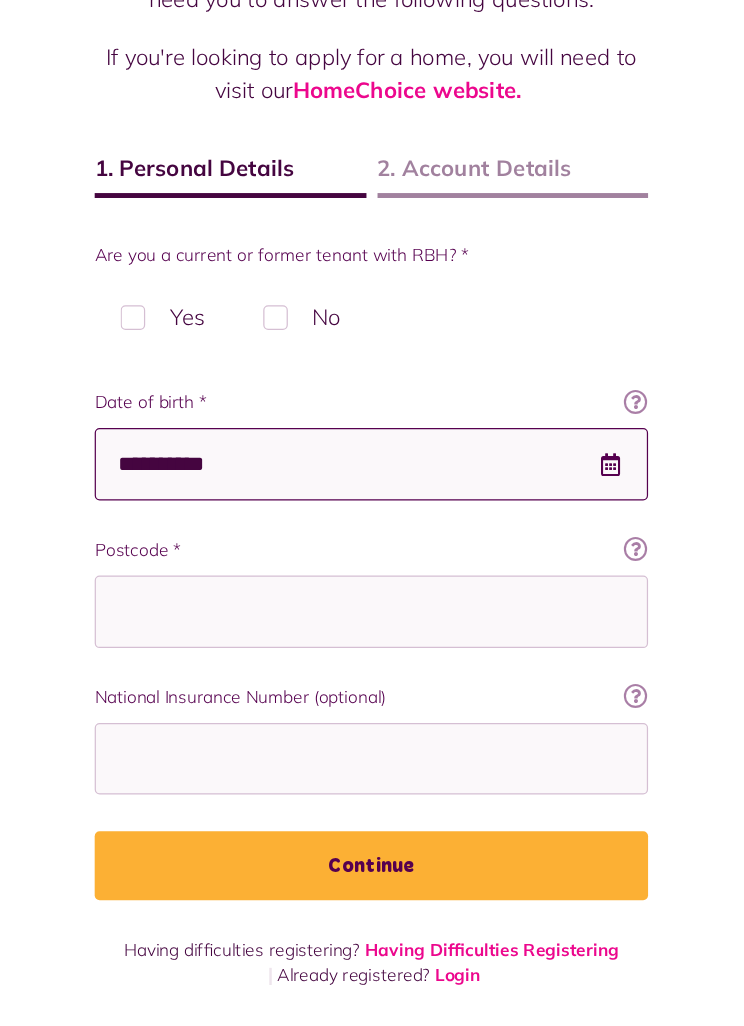 click on "**********" at bounding box center [372, 569] 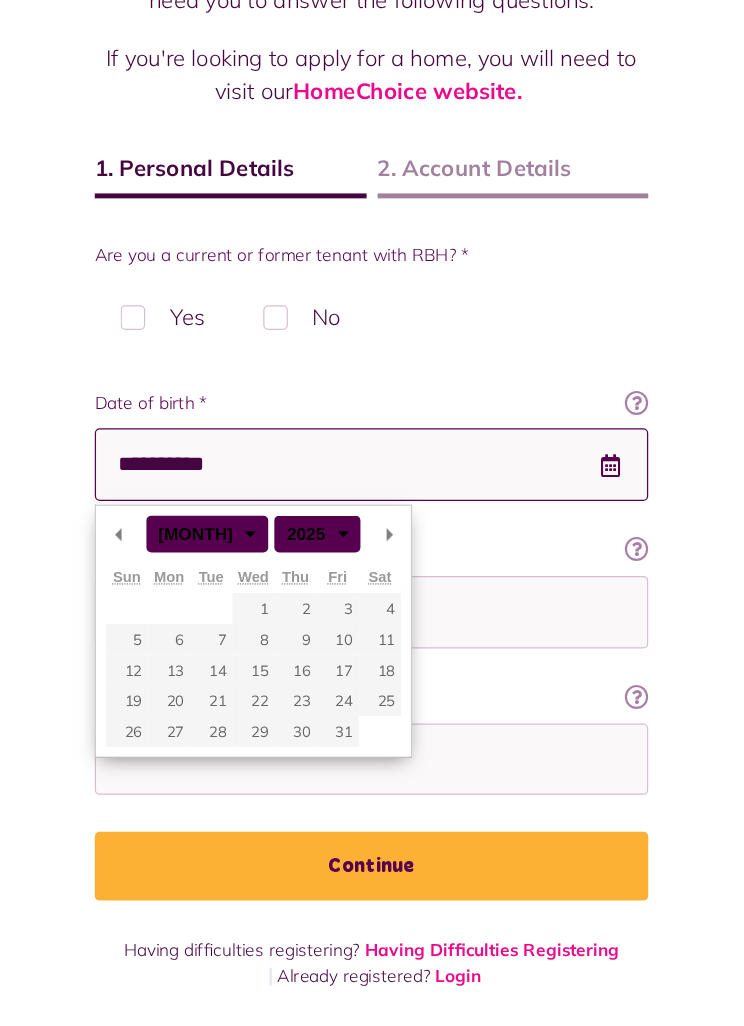 type on "**********" 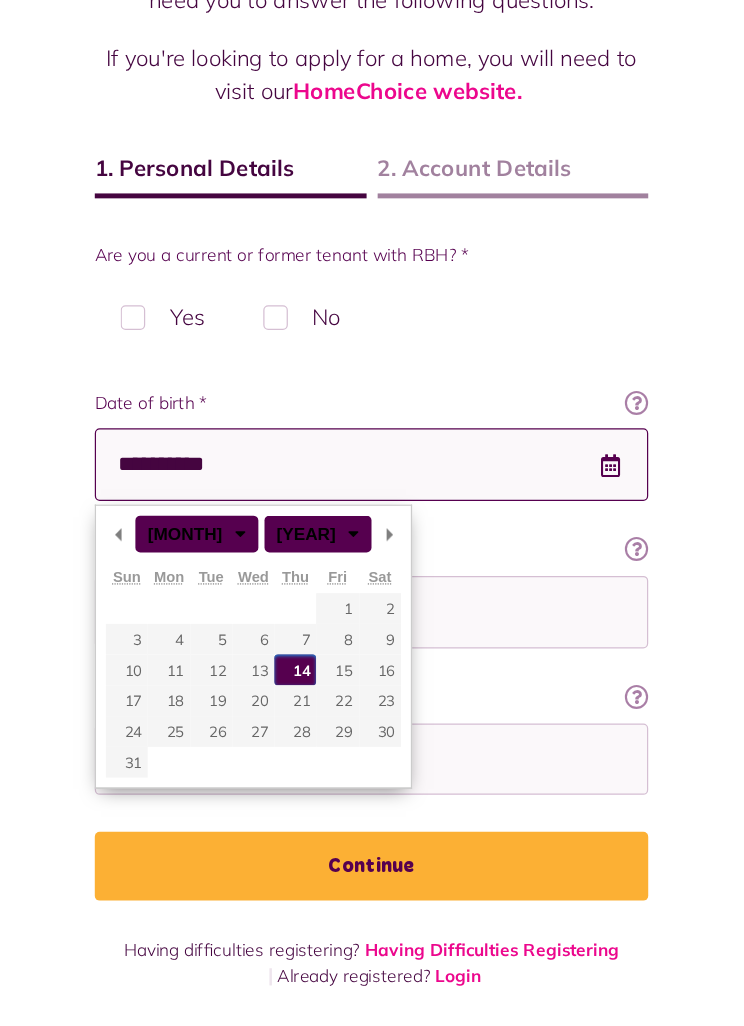 click on "Continue" at bounding box center (372, 896) 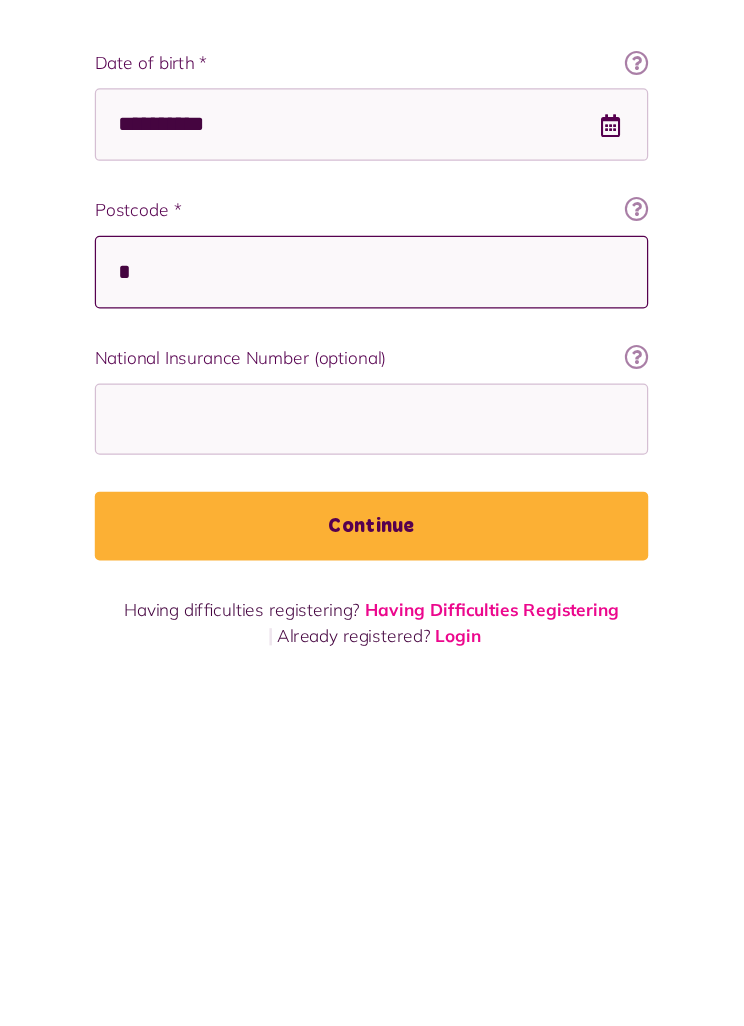 scroll, scrollTop: 64, scrollLeft: 0, axis: vertical 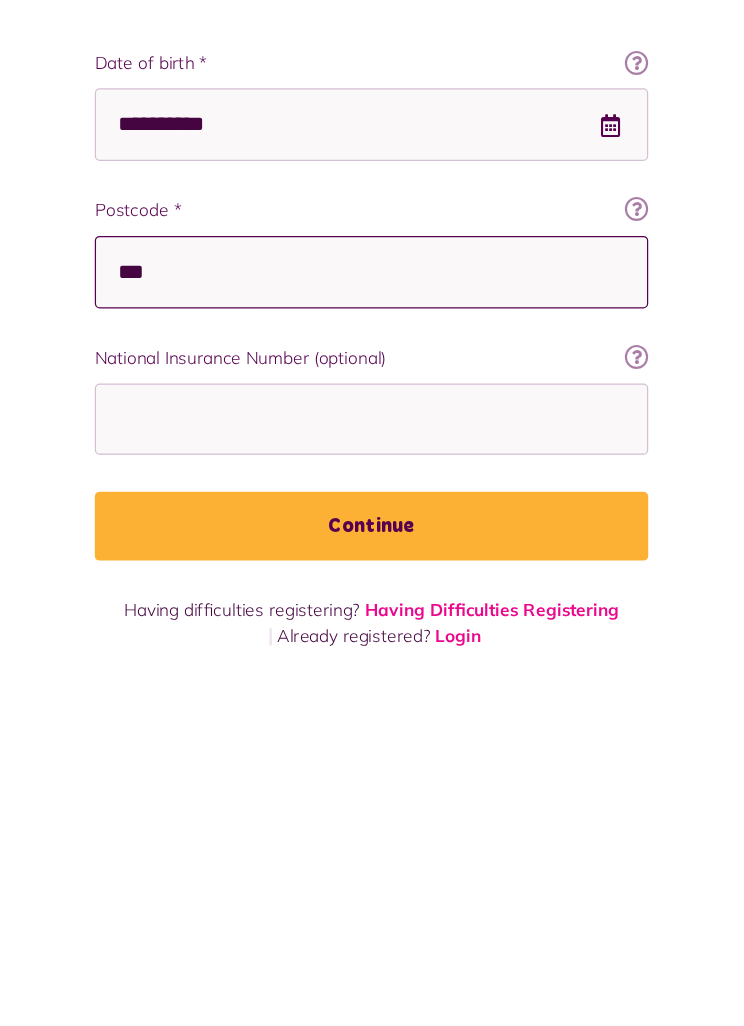 type on "***" 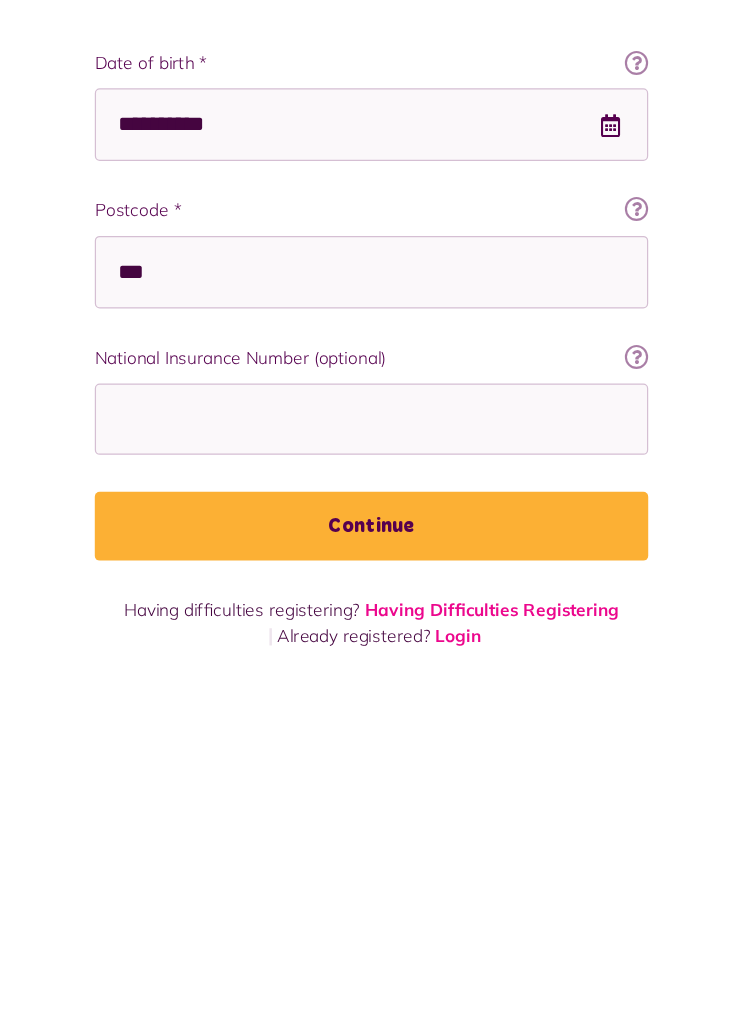 click on "Having Difficulties Registering" at bounding box center [470, 964] 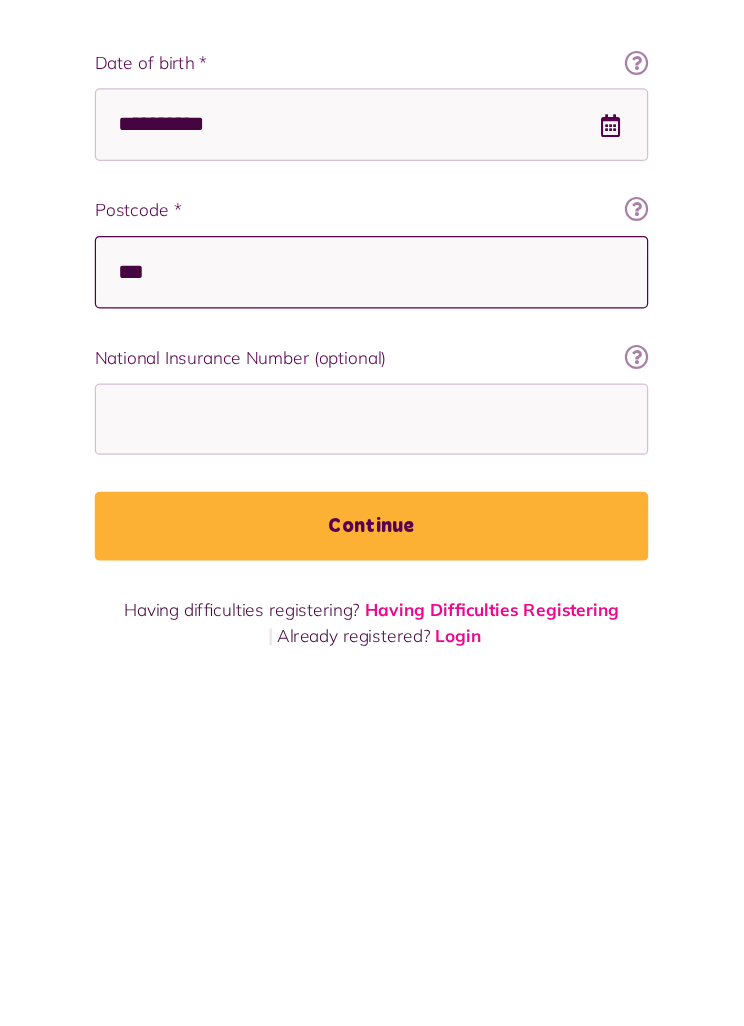 click on "***" at bounding box center (372, 689) 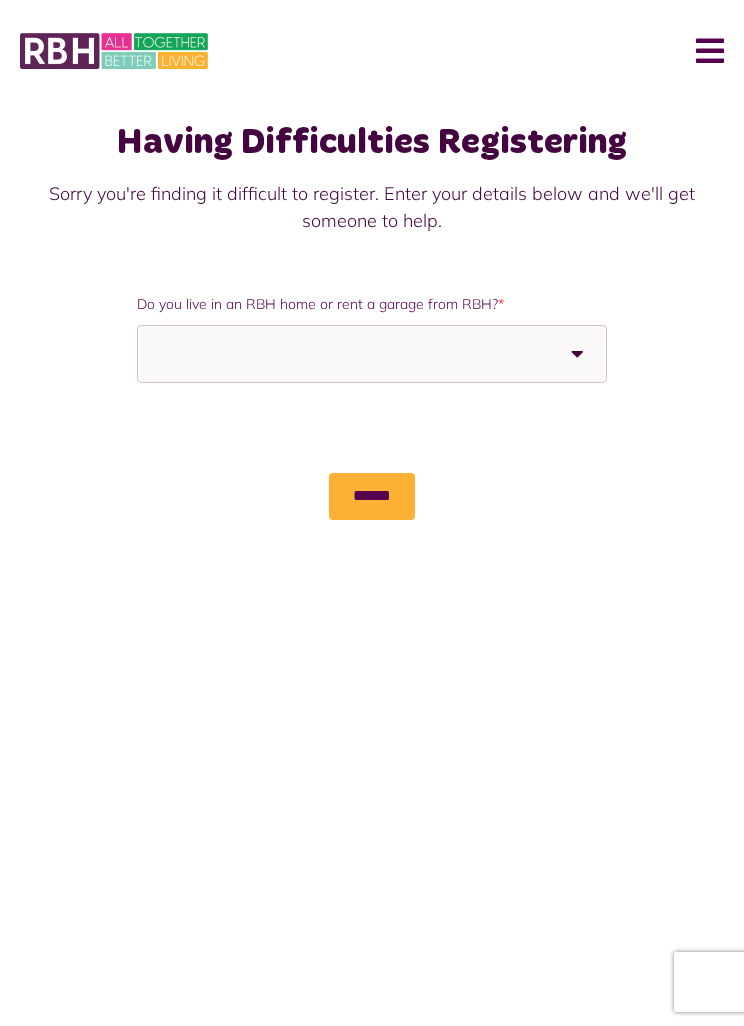 scroll, scrollTop: 0, scrollLeft: 0, axis: both 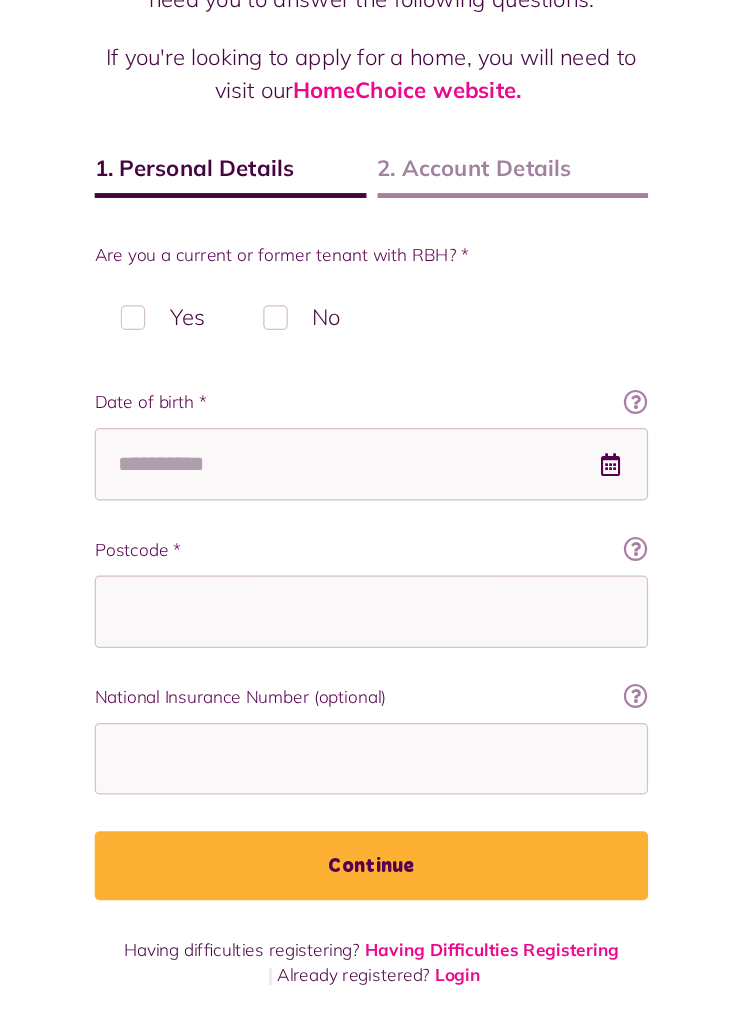 click on "Yes" at bounding box center (202, 449) 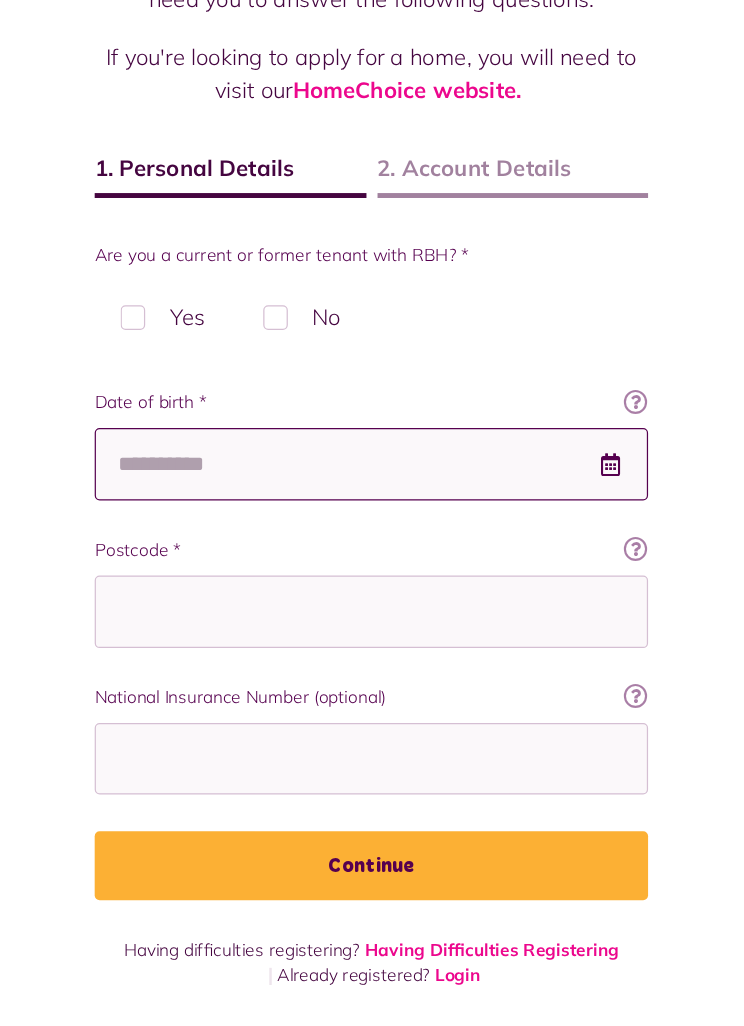 click on "Date of birth *" at bounding box center (372, 569) 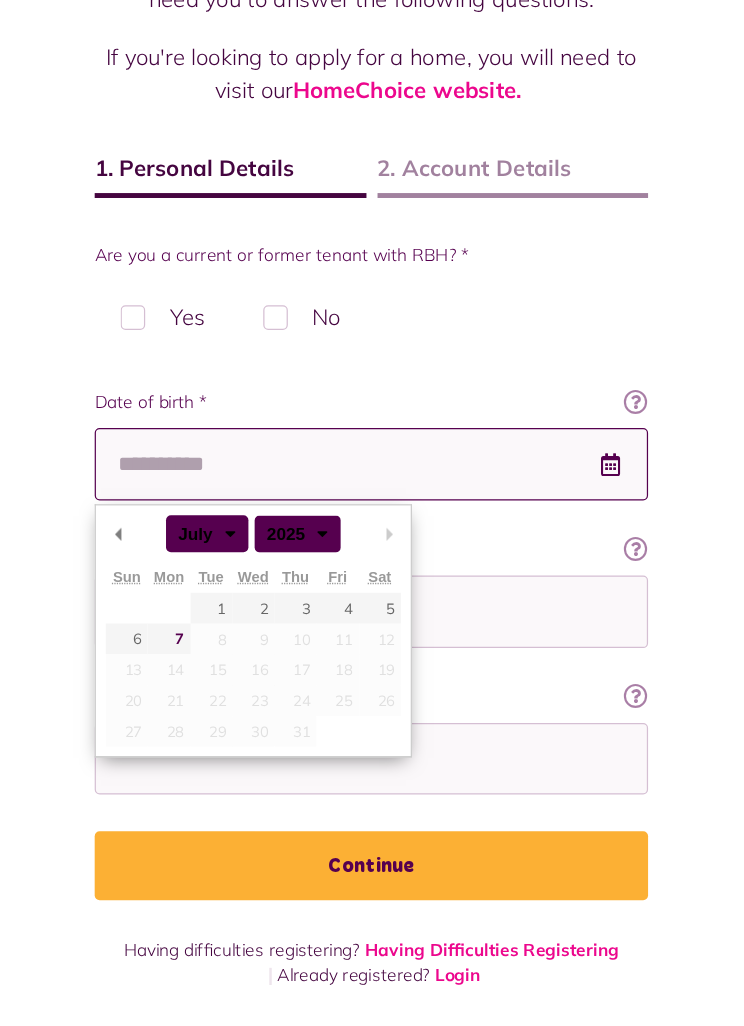 scroll, scrollTop: 63, scrollLeft: 0, axis: vertical 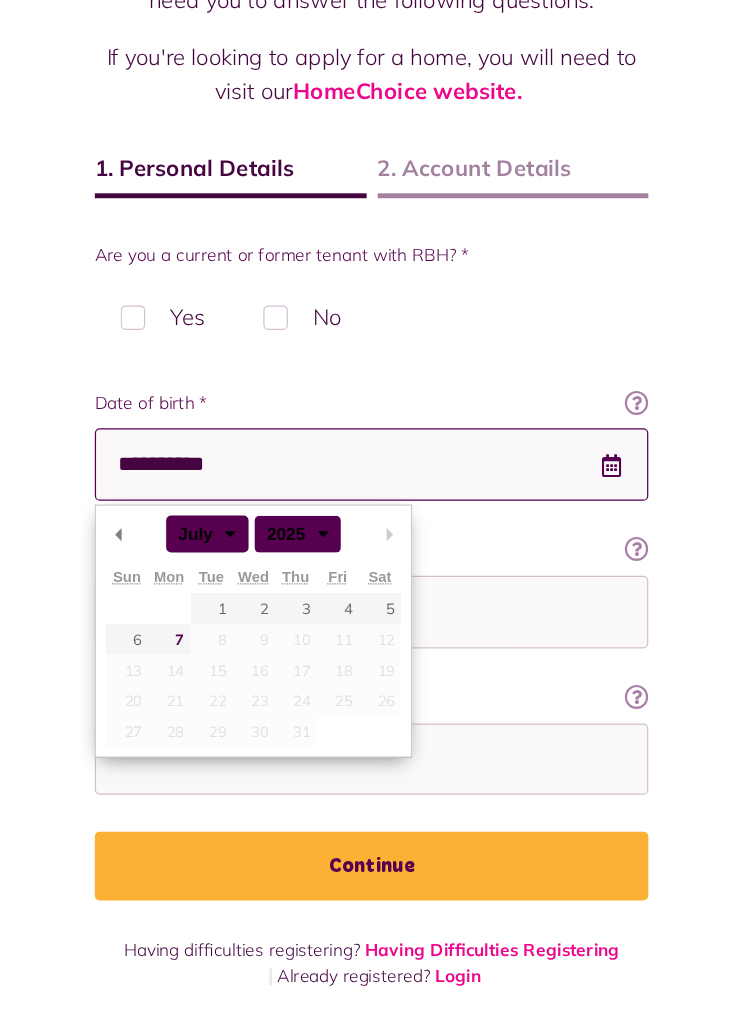 type on "**********" 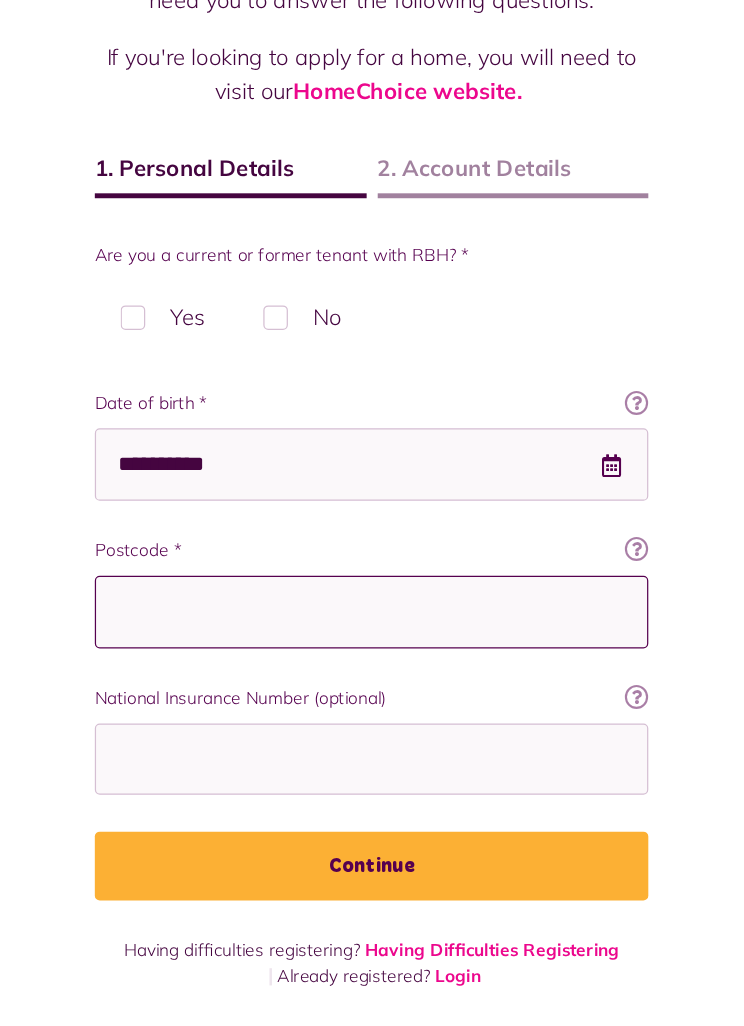 click on "Postcode *" at bounding box center (372, 689) 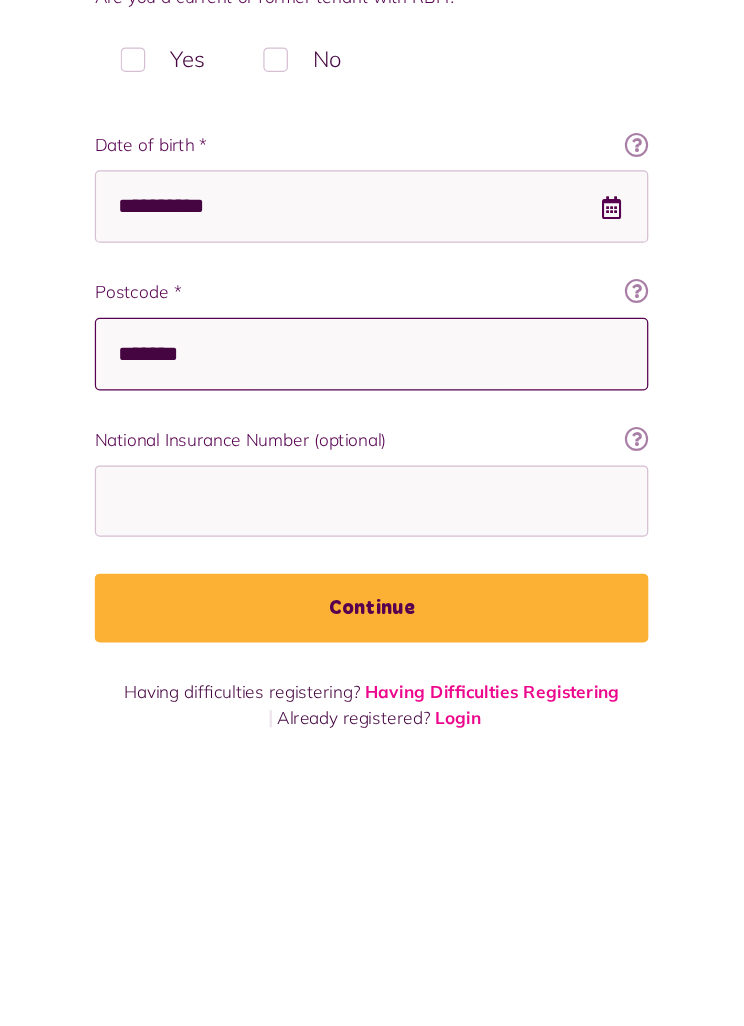 type on "*******" 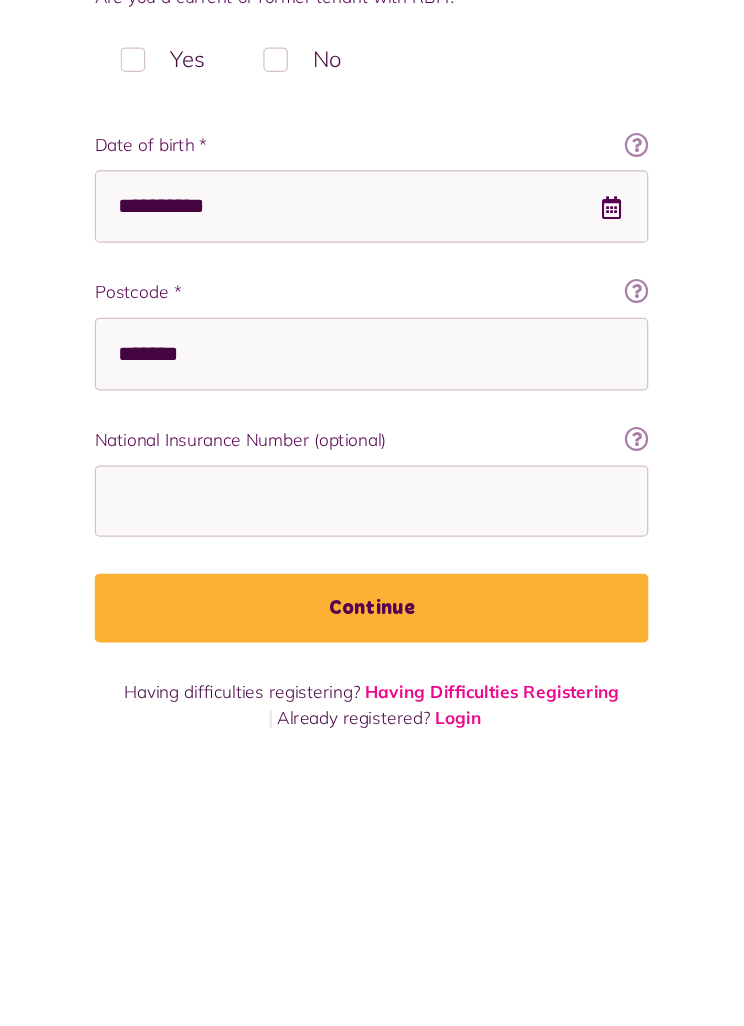 click on "Continue" at bounding box center [372, 896] 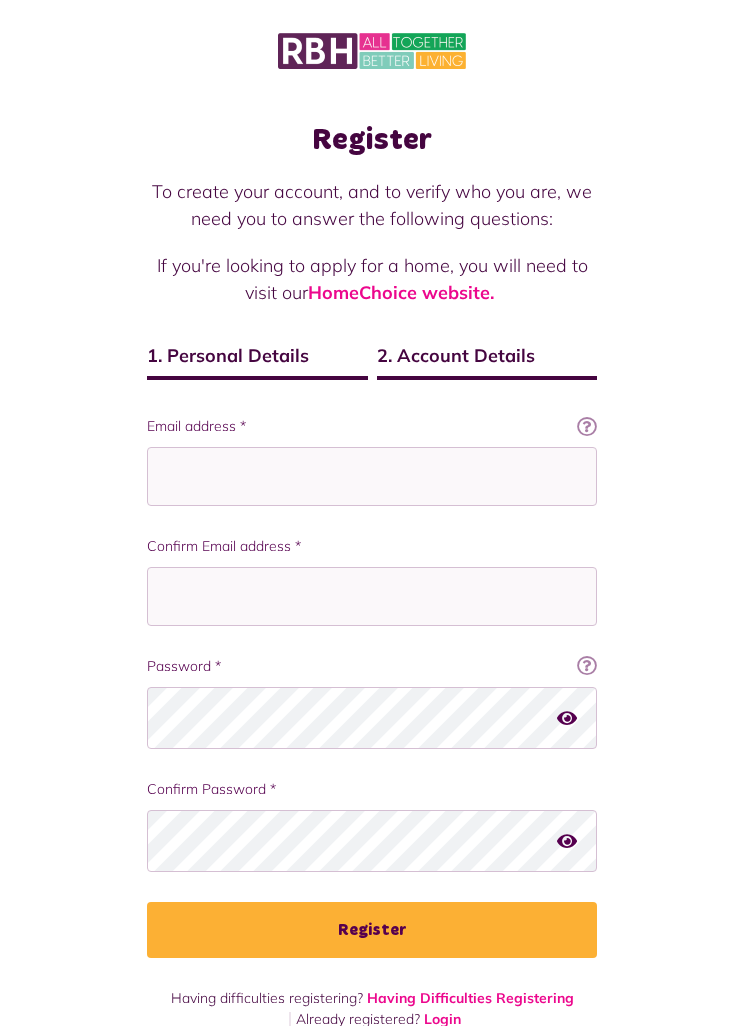 scroll, scrollTop: 0, scrollLeft: 0, axis: both 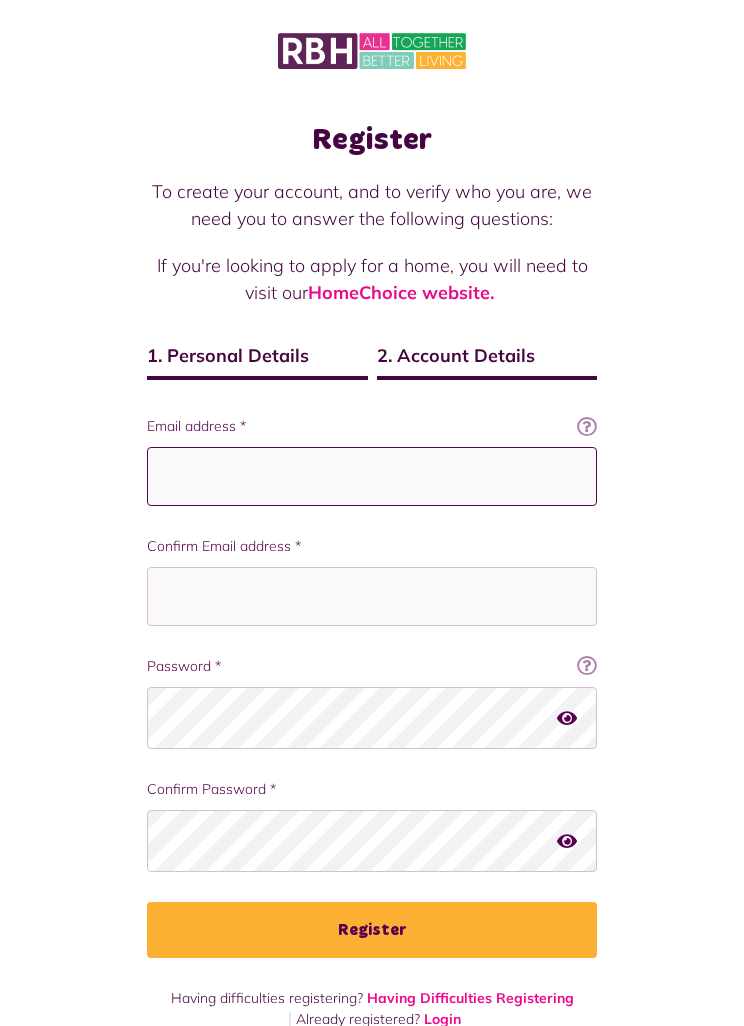 click on "Email address *" at bounding box center [372, 476] 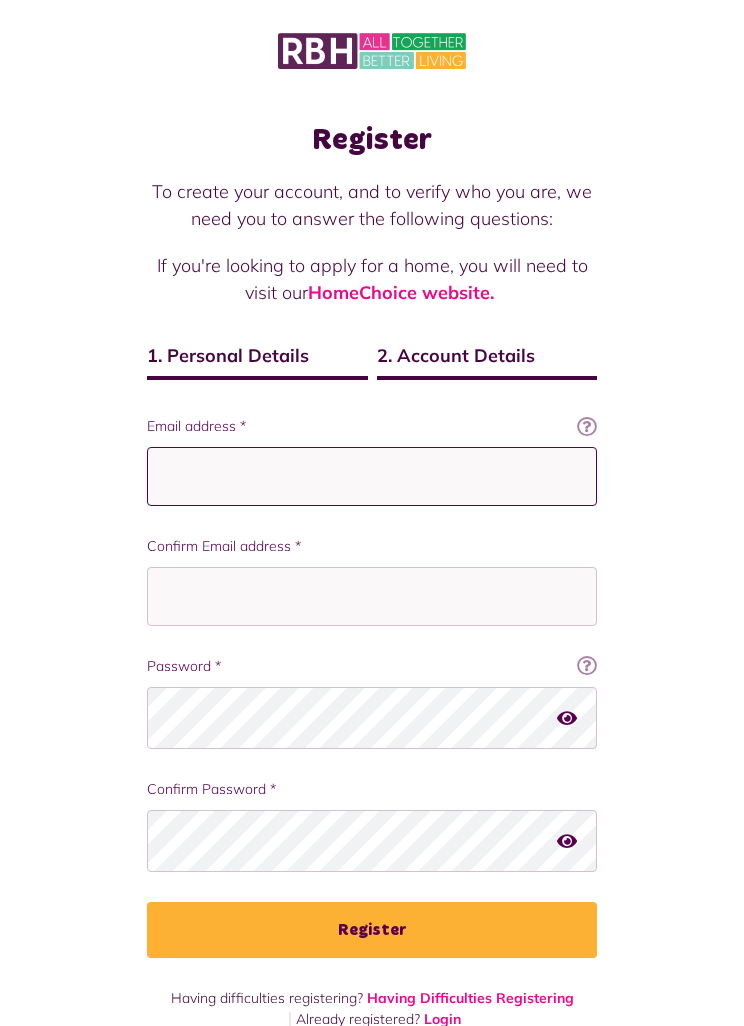 click on "Register" at bounding box center (372, 930) 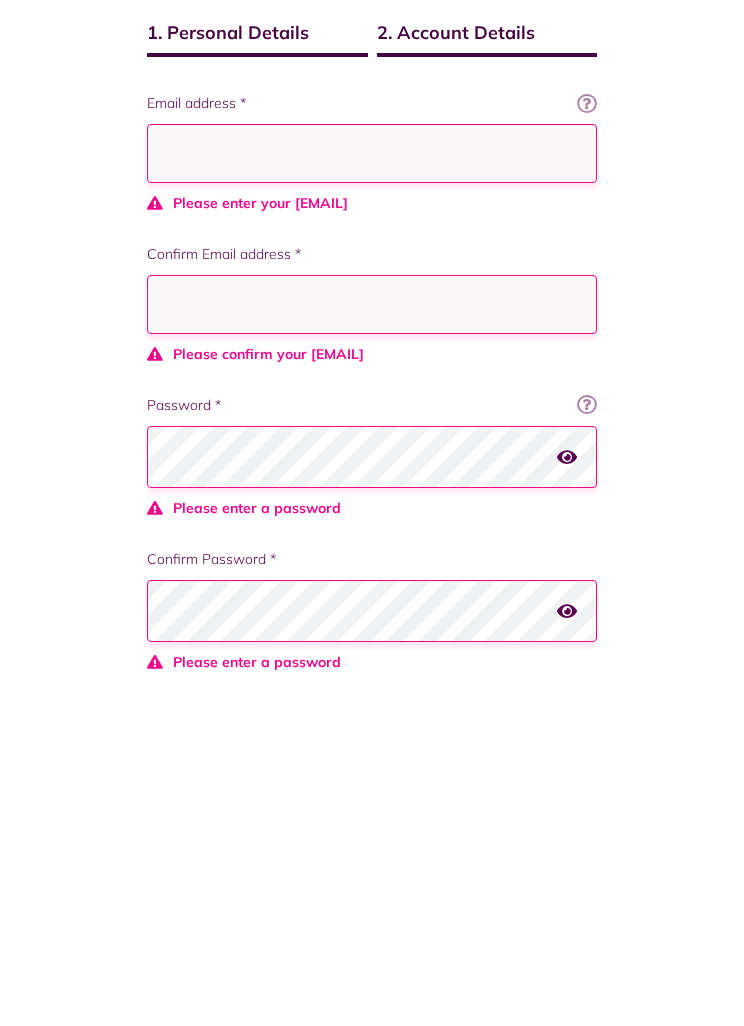 scroll, scrollTop: 7, scrollLeft: 0, axis: vertical 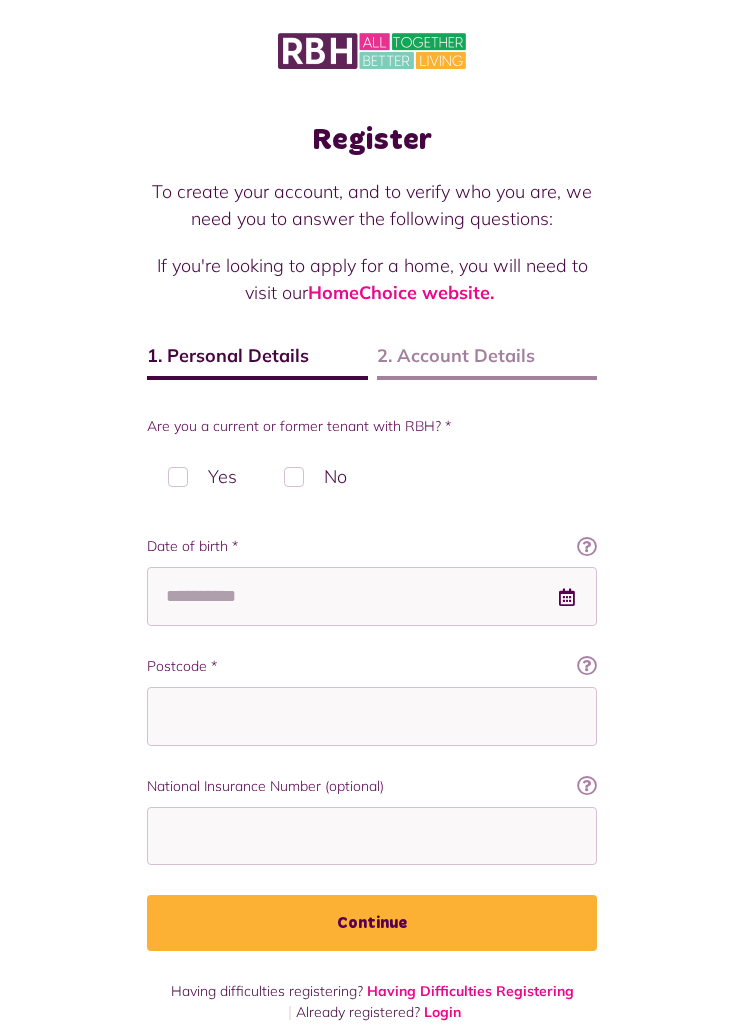 click on "Yes" at bounding box center [202, 476] 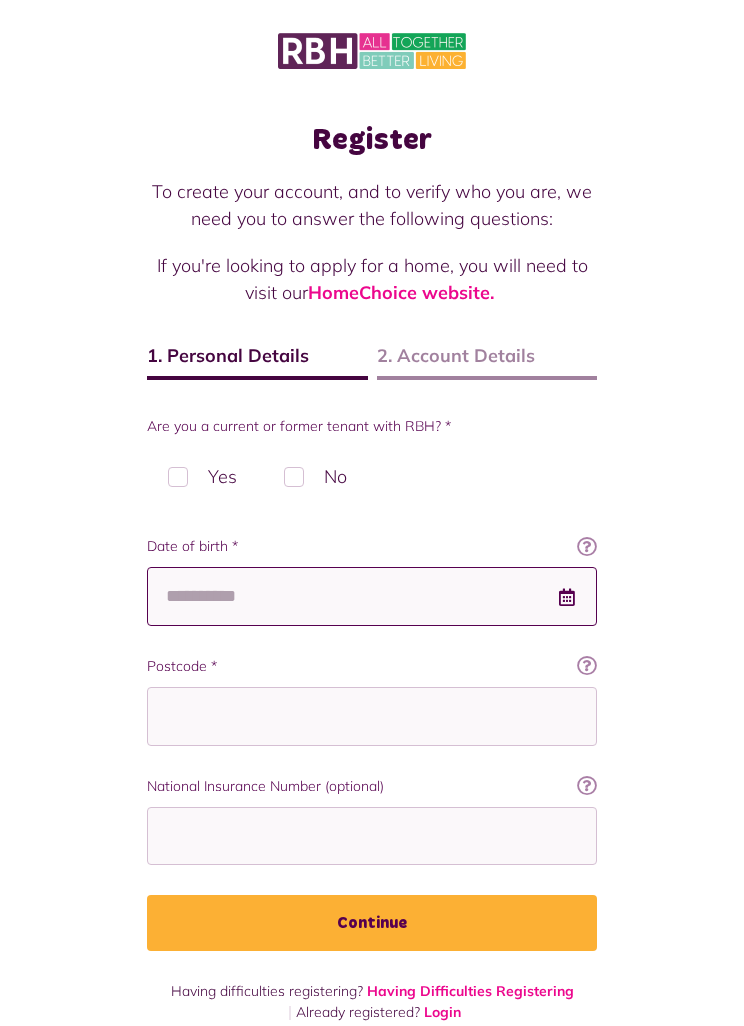 click on "Date of birth *" at bounding box center [372, 596] 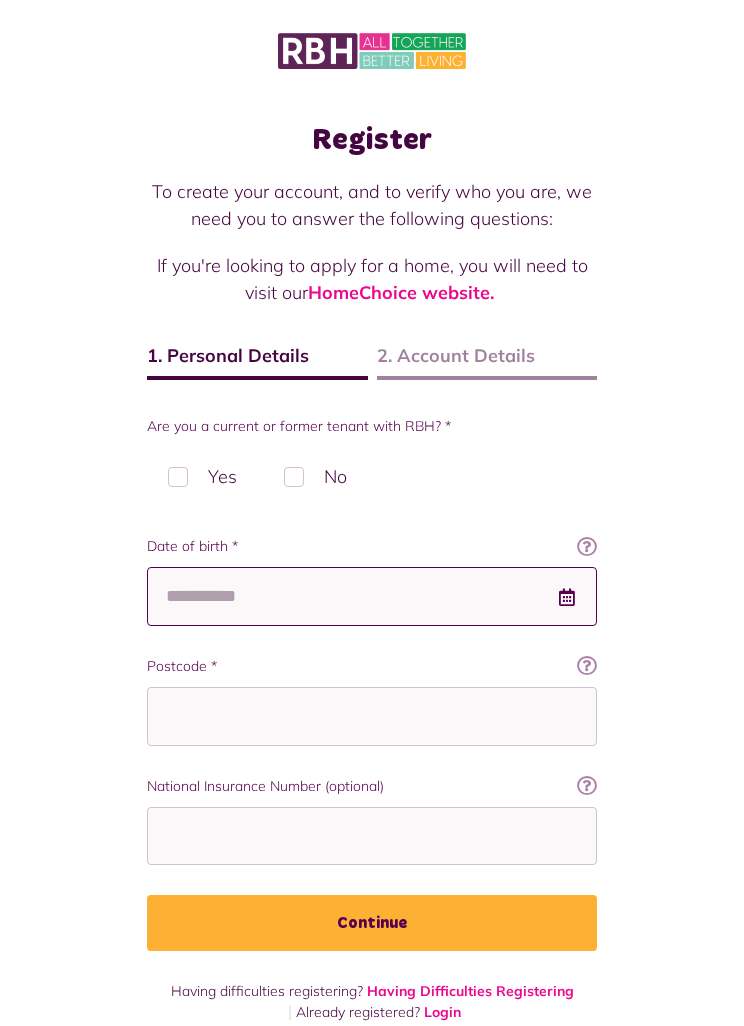click on "Date of birth *" at bounding box center [372, 596] 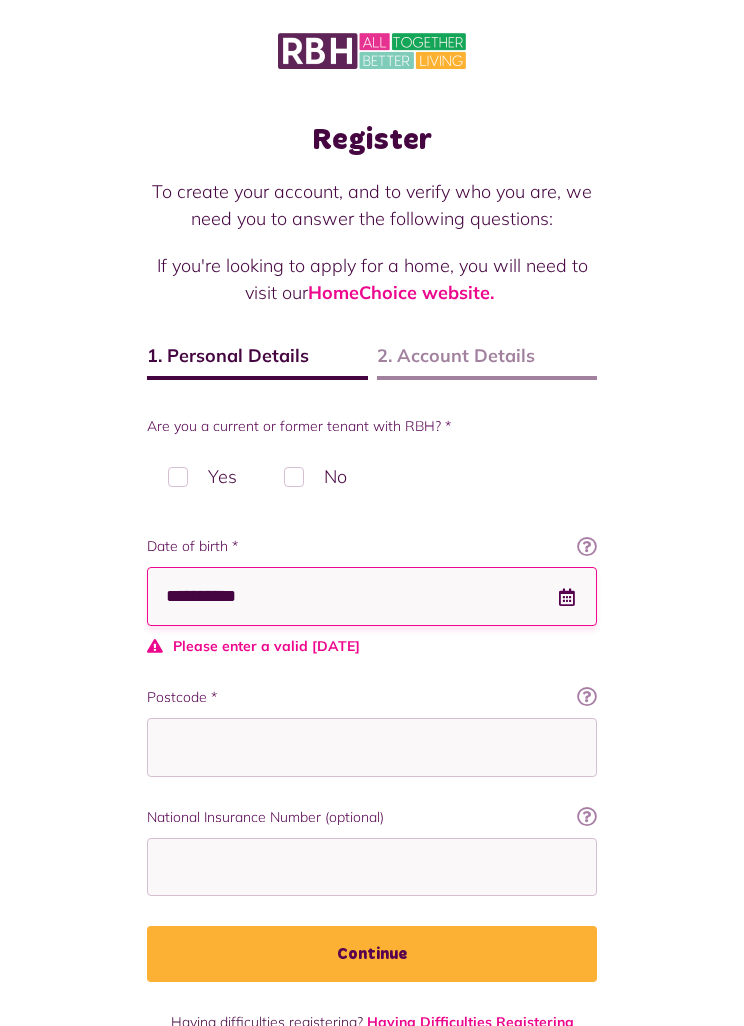 click on "Continue" at bounding box center [372, 954] 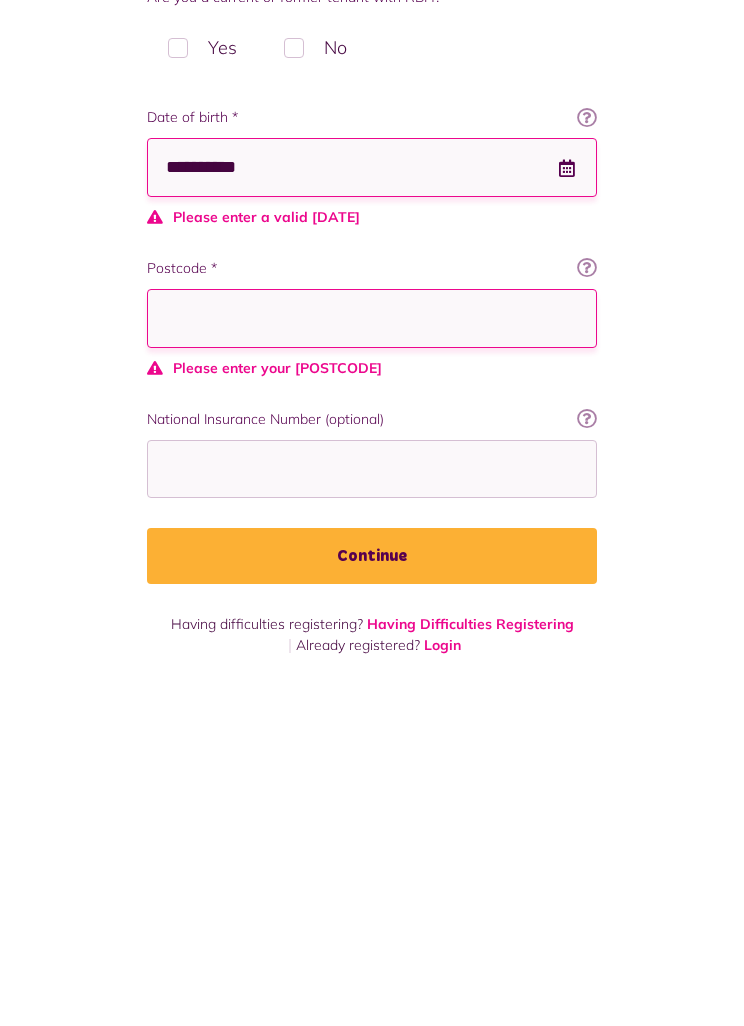 scroll, scrollTop: 99, scrollLeft: 0, axis: vertical 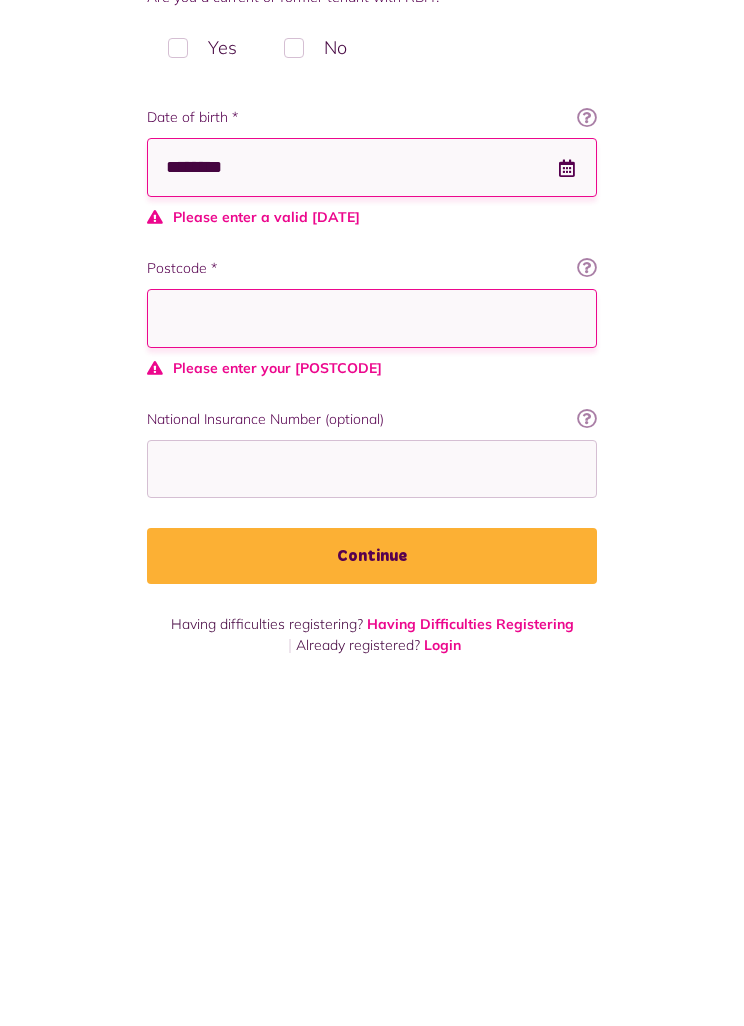 type on "*******" 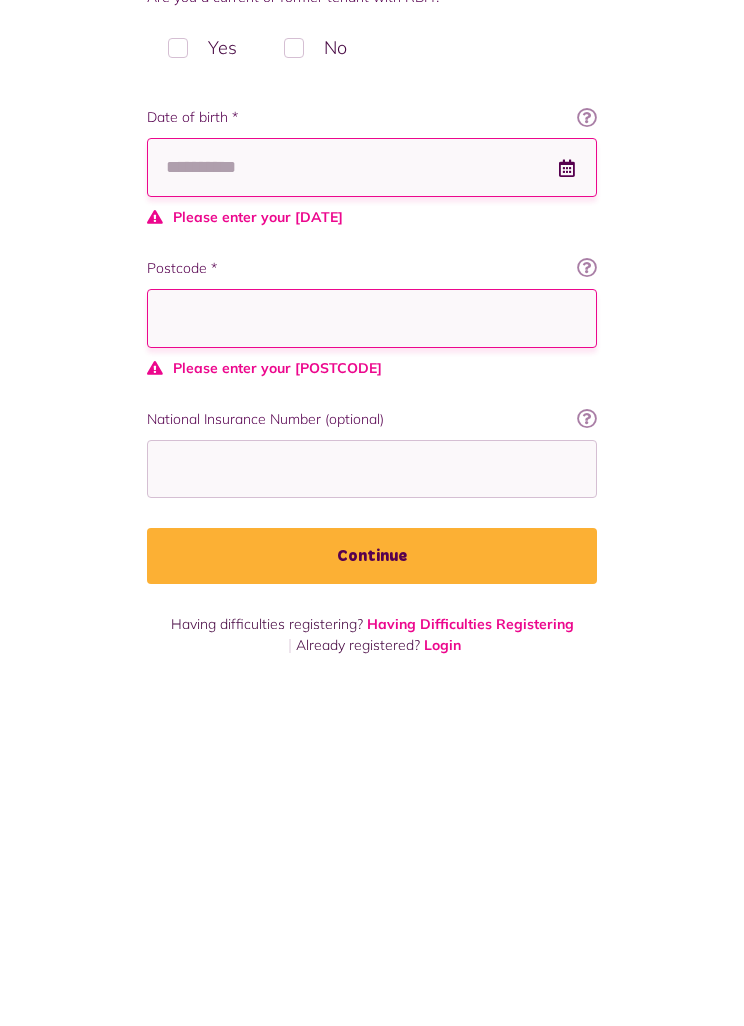 click on "Continue" at bounding box center (372, 896) 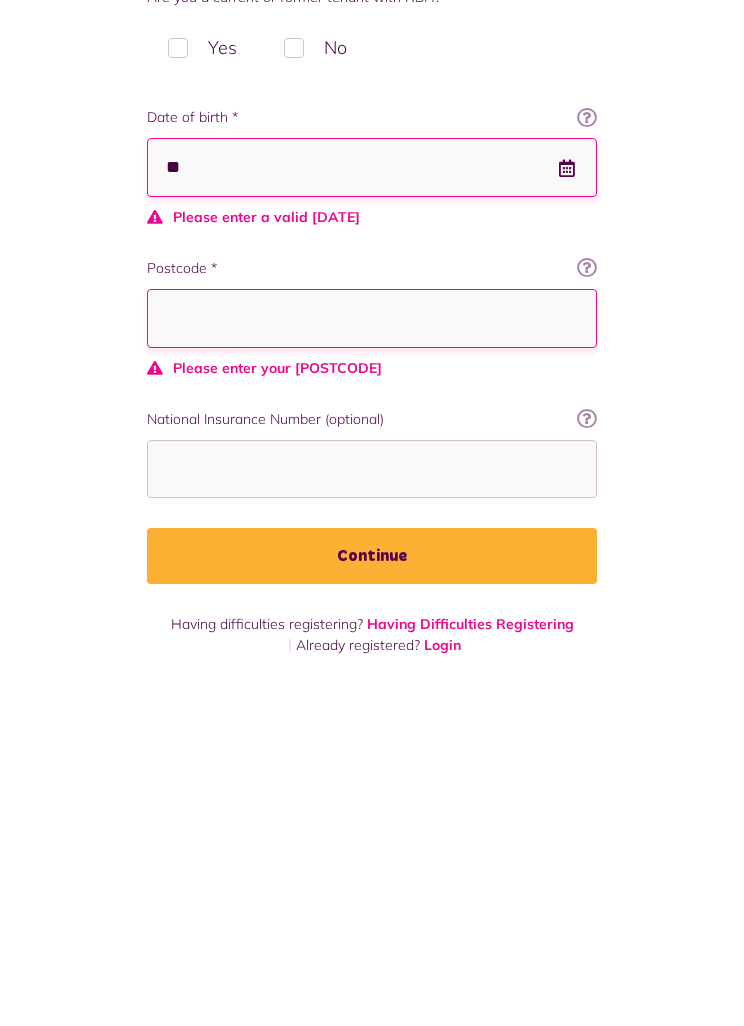 scroll, scrollTop: 99, scrollLeft: 0, axis: vertical 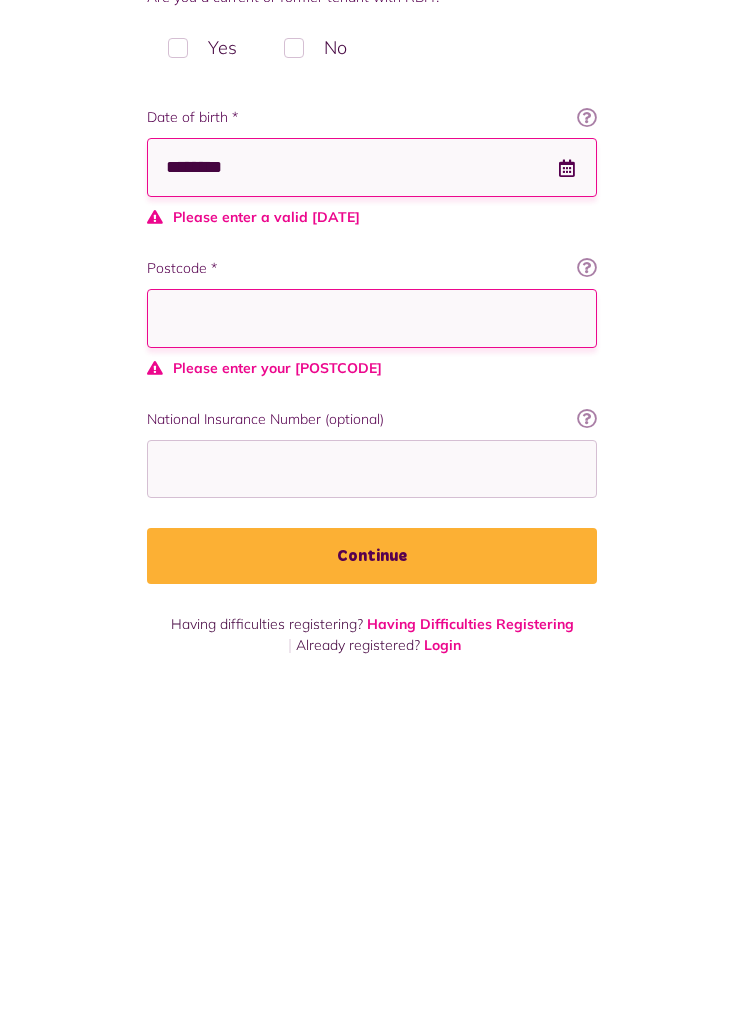 type on "********" 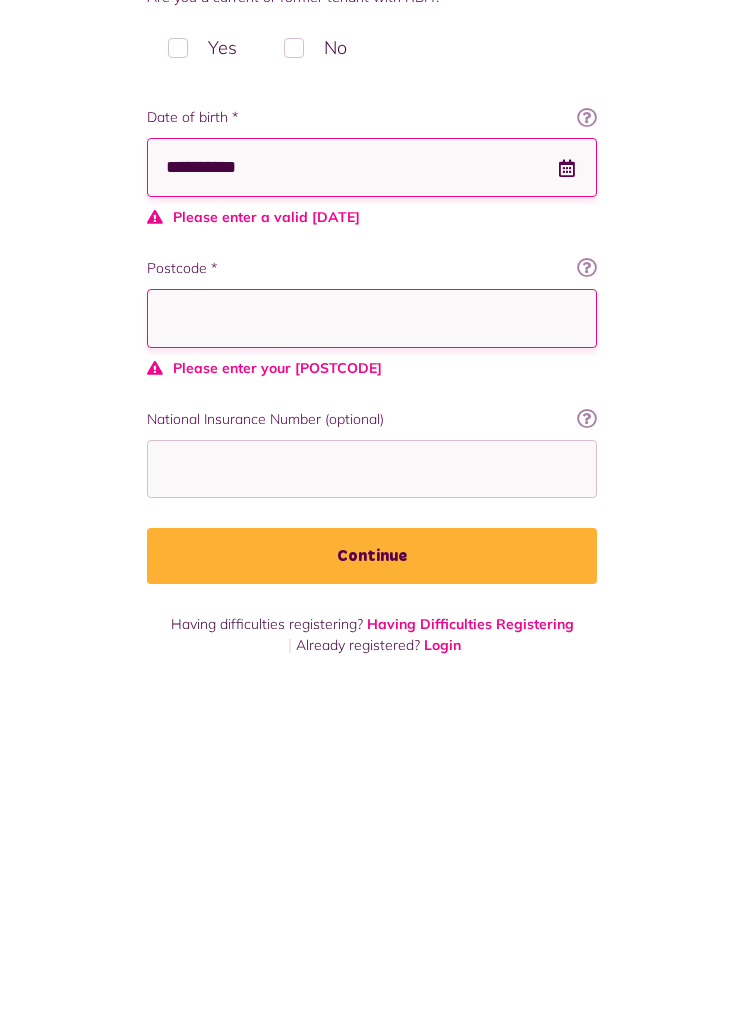 click on "Continue" at bounding box center [372, 896] 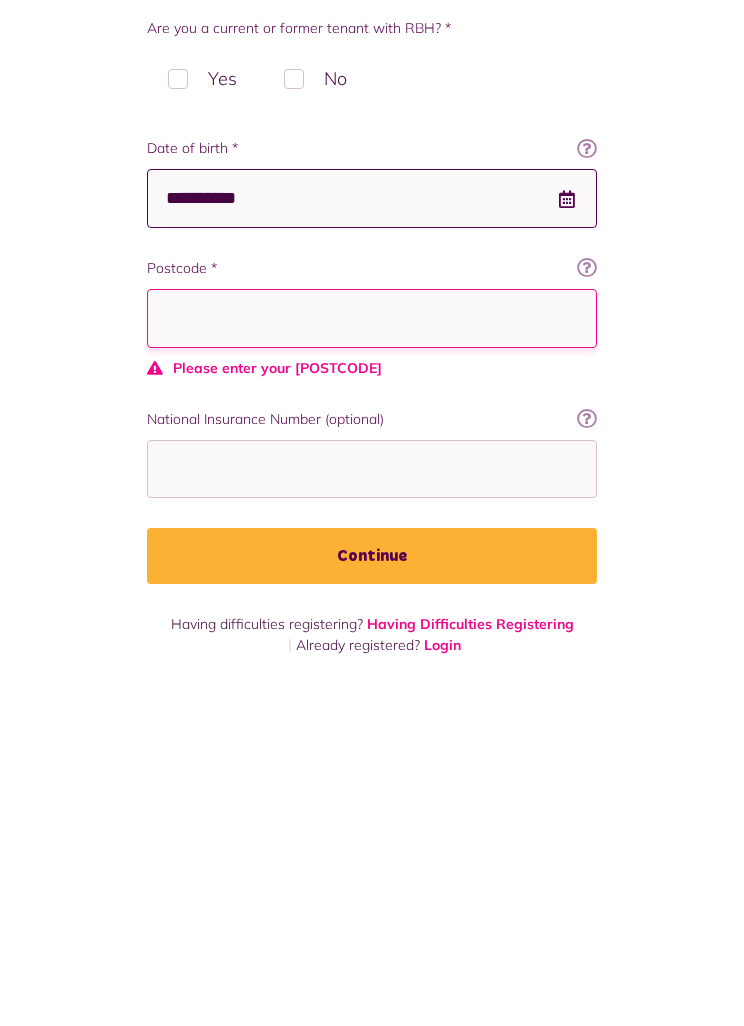 scroll, scrollTop: 68, scrollLeft: 0, axis: vertical 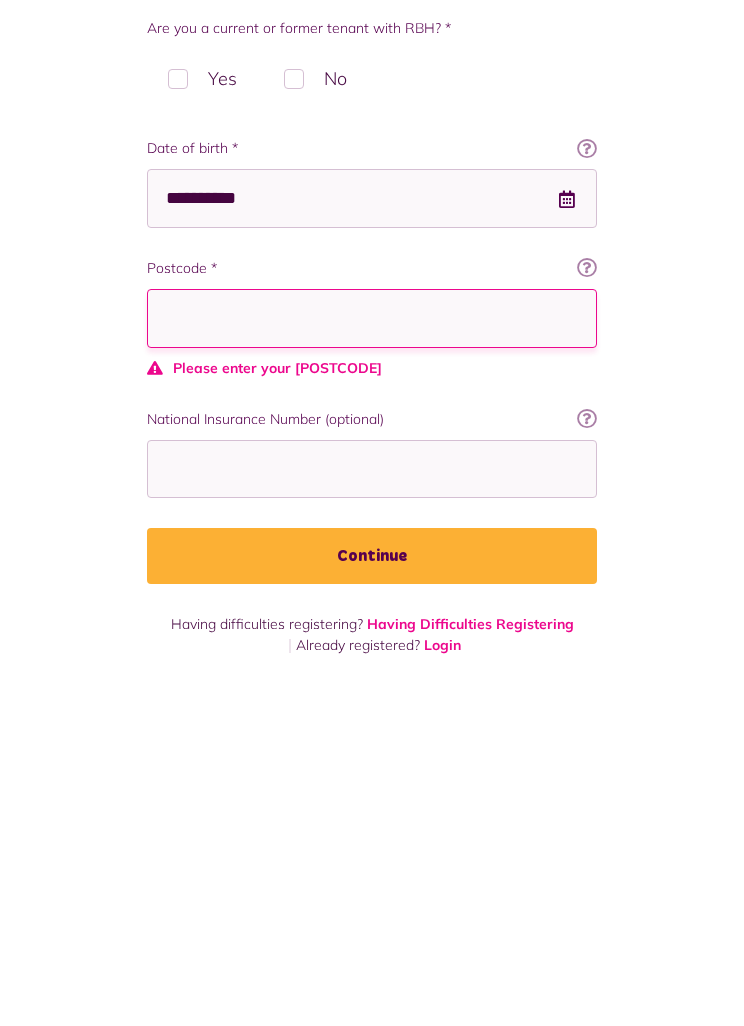 click on "Postcode *" at bounding box center (372, 658) 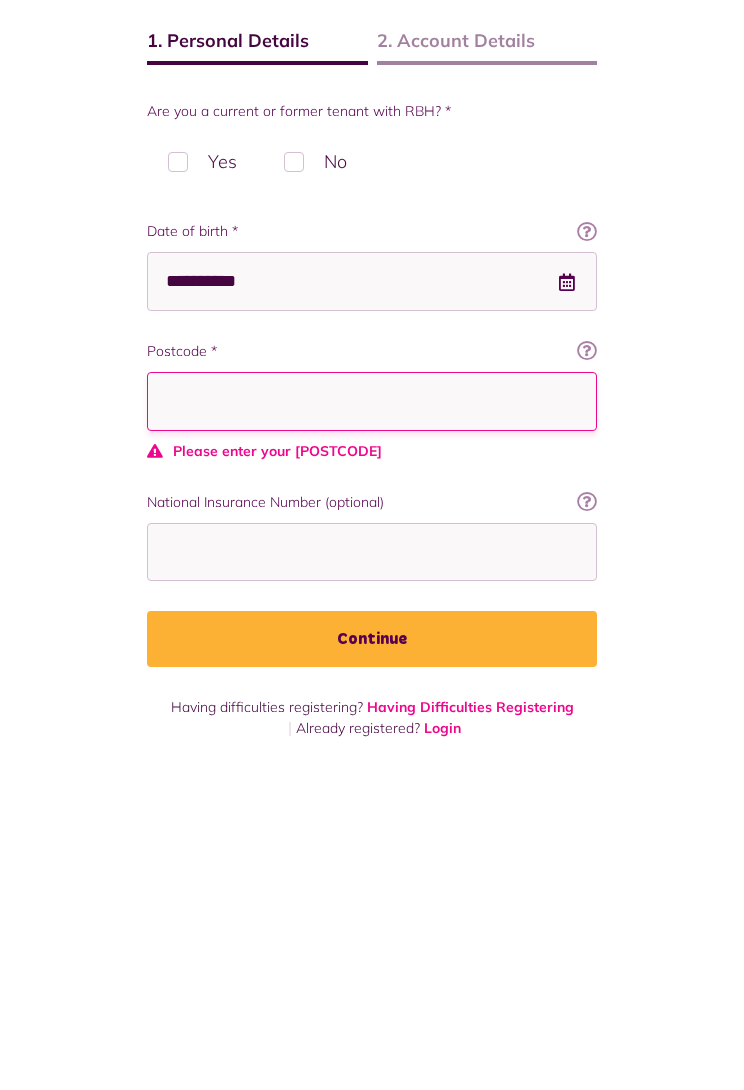 scroll, scrollTop: 4, scrollLeft: 0, axis: vertical 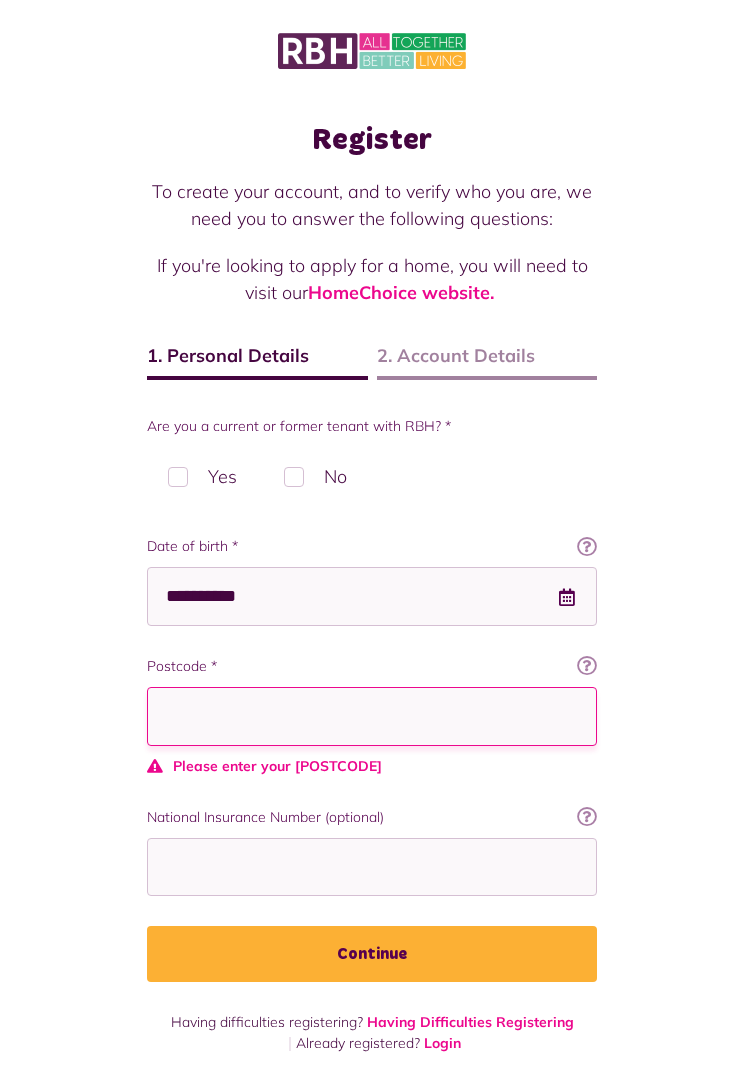 click at bounding box center (372, 51) 